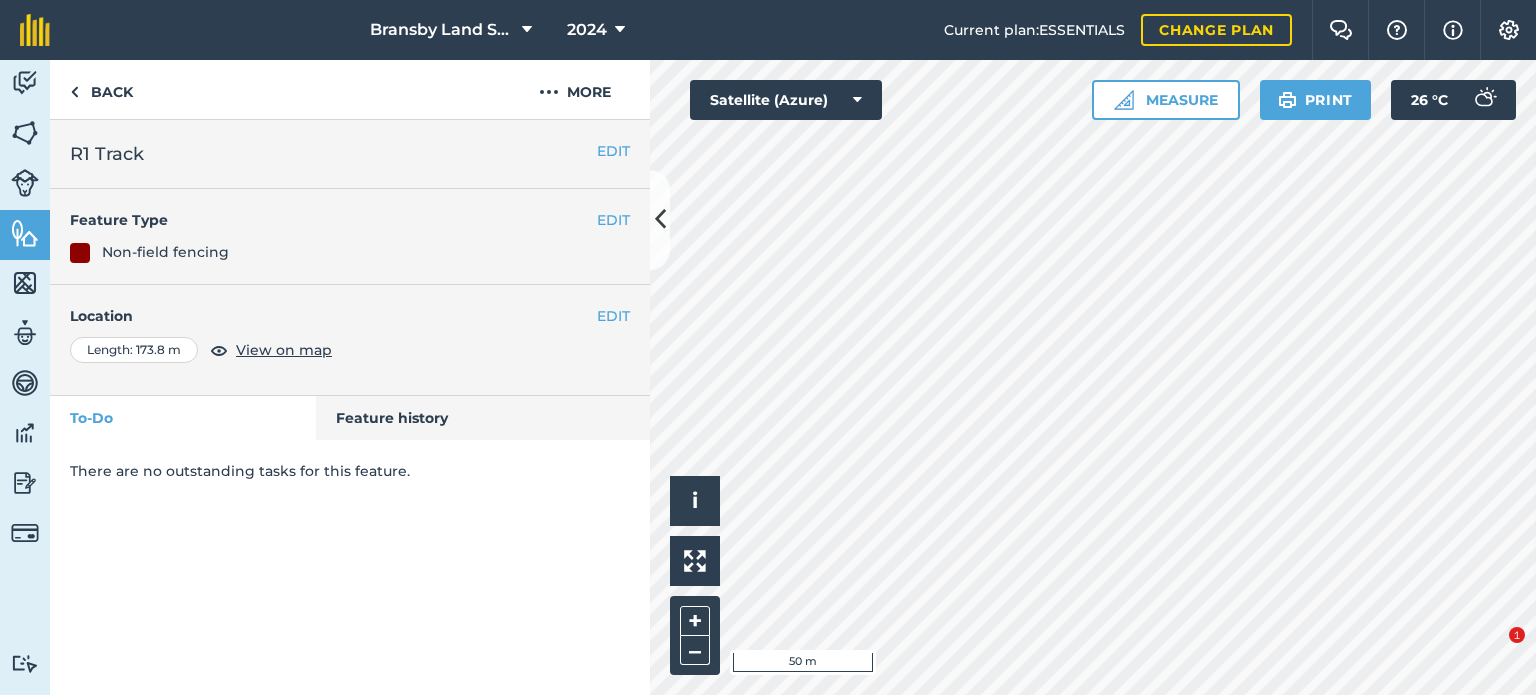 scroll, scrollTop: 0, scrollLeft: 0, axis: both 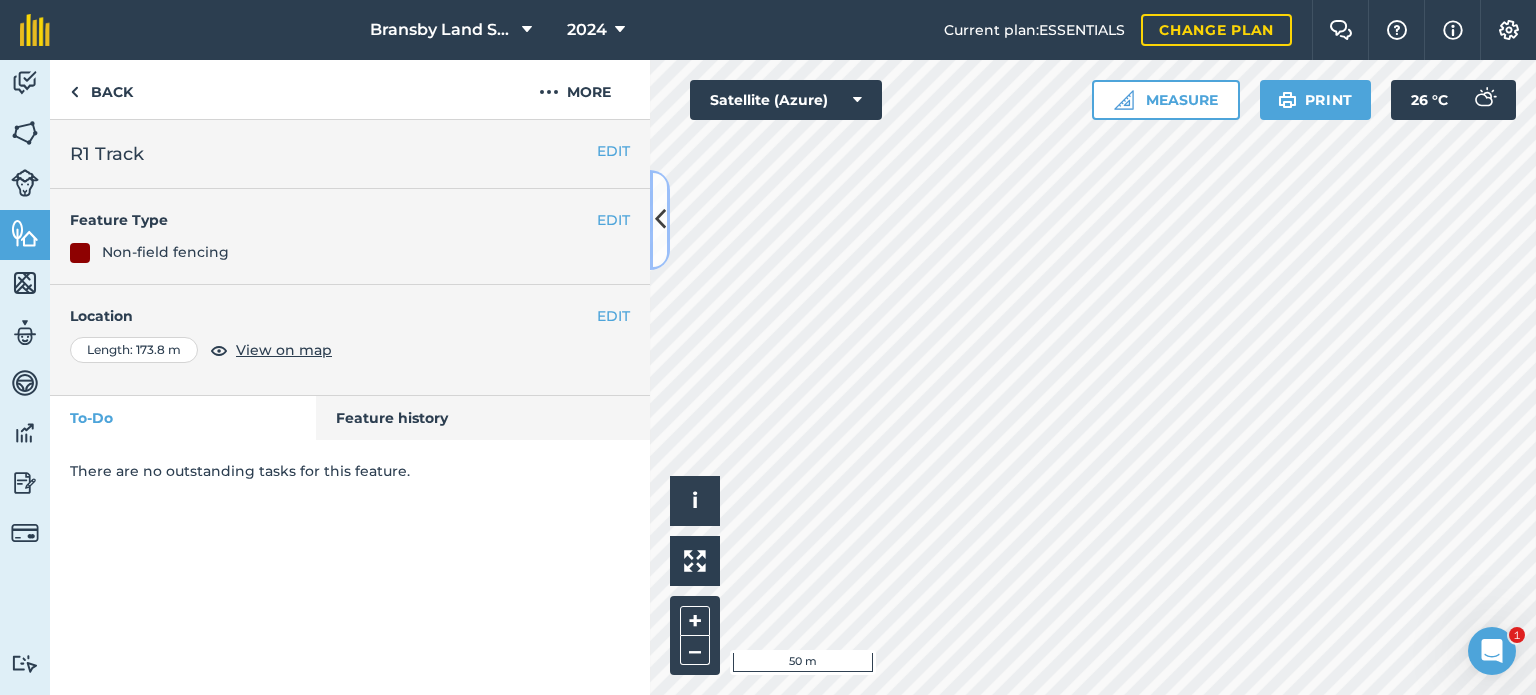 click at bounding box center (660, 219) 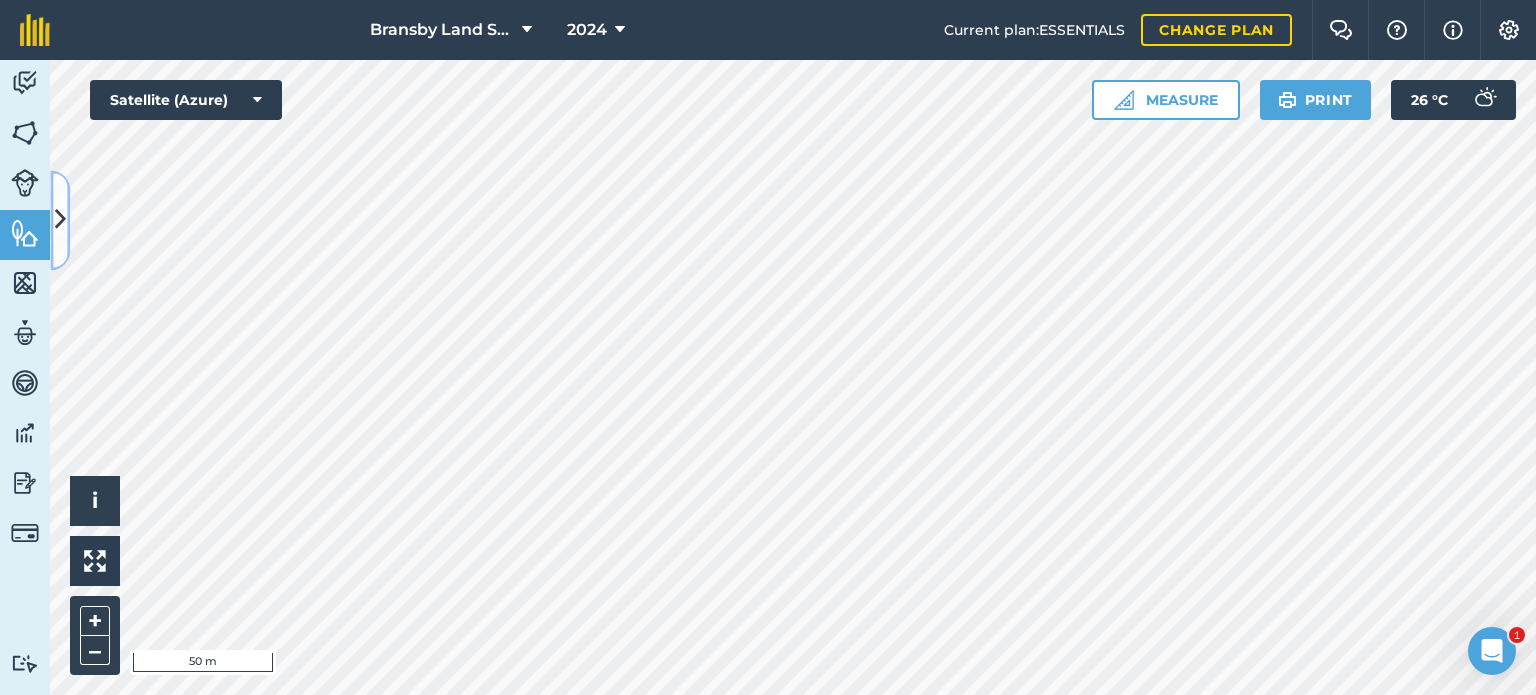 click at bounding box center (60, 220) 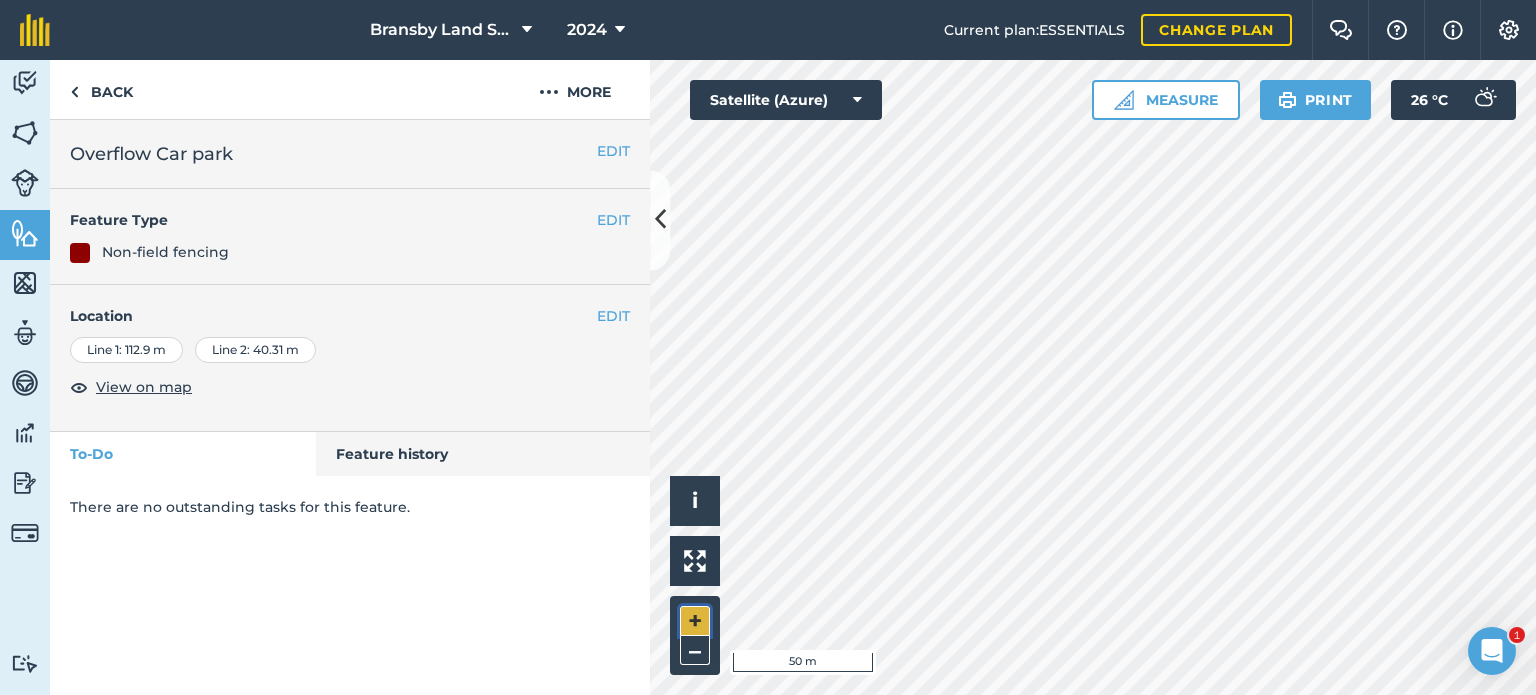 click on "+" at bounding box center [695, 621] 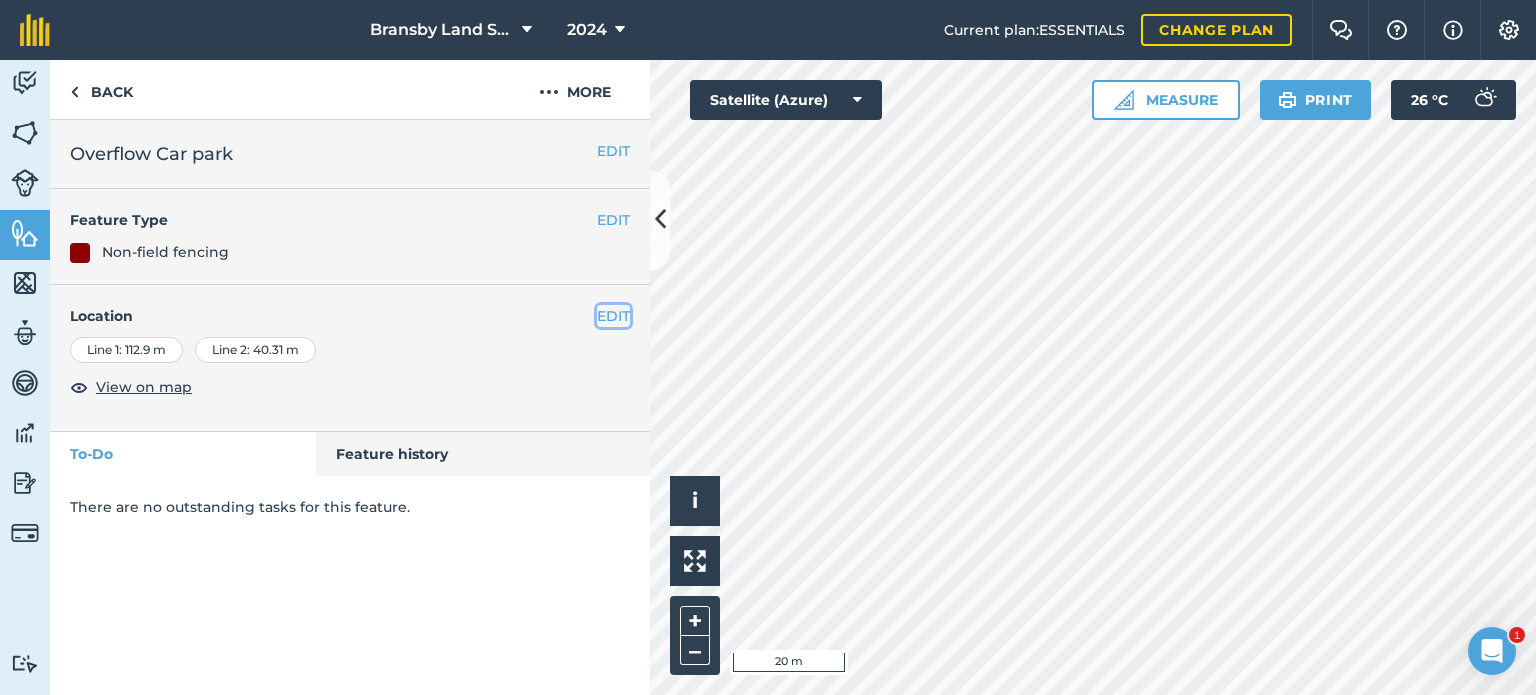 click on "EDIT" at bounding box center (613, 316) 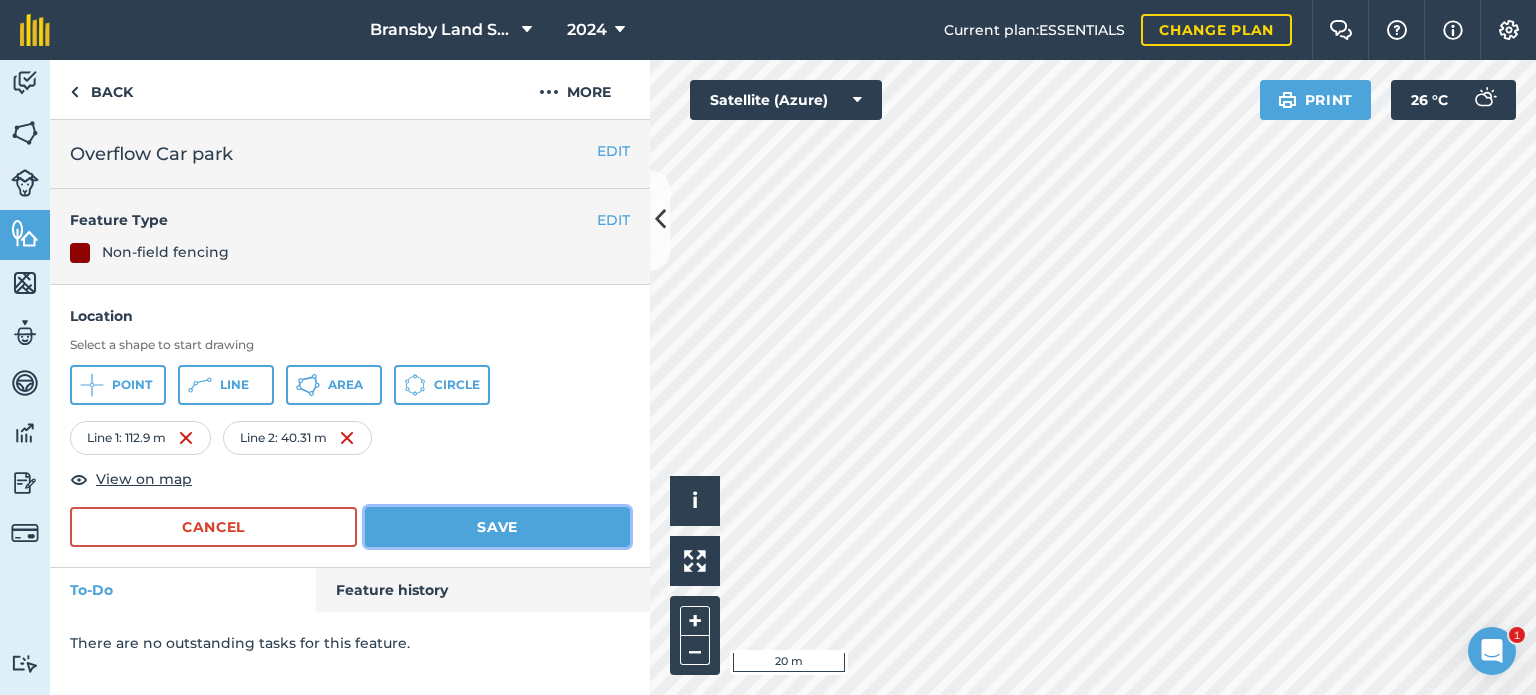 click on "Save" at bounding box center [497, 527] 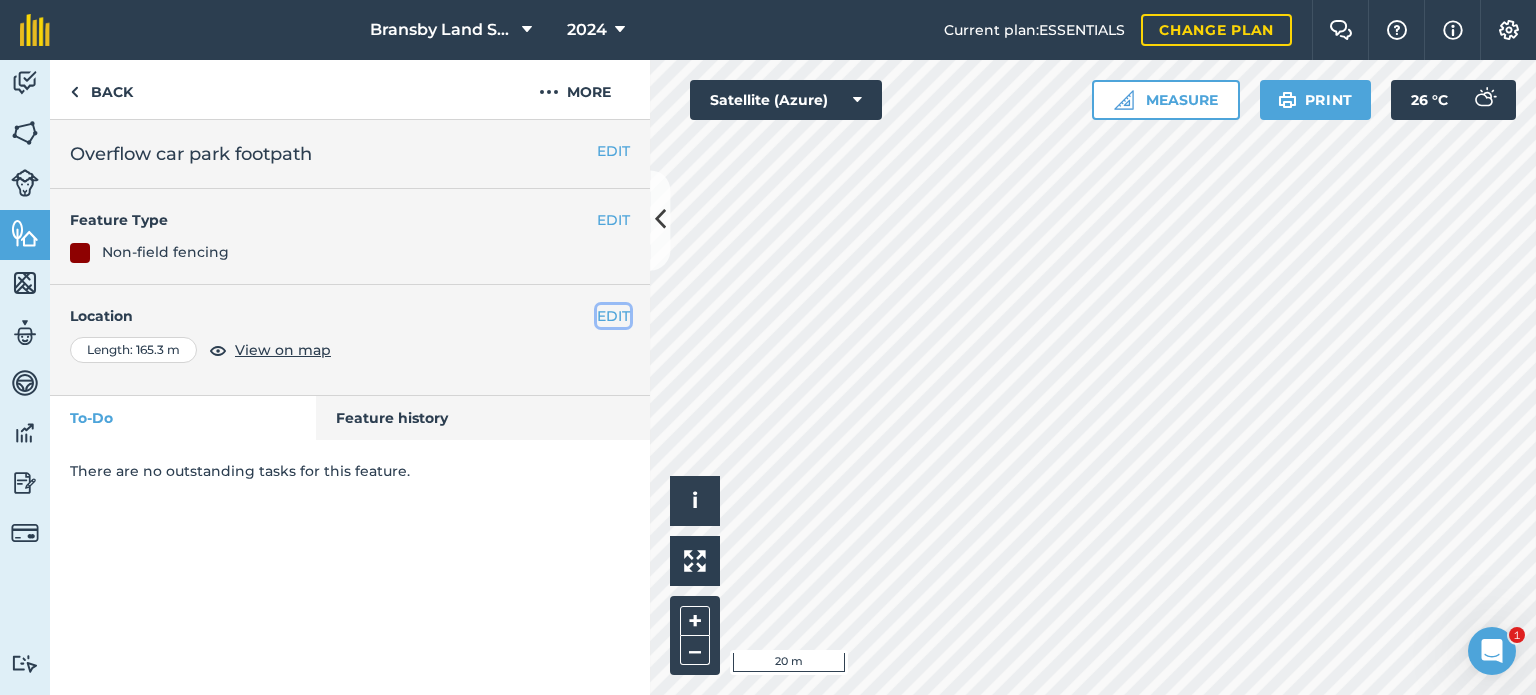 click on "EDIT" at bounding box center [613, 316] 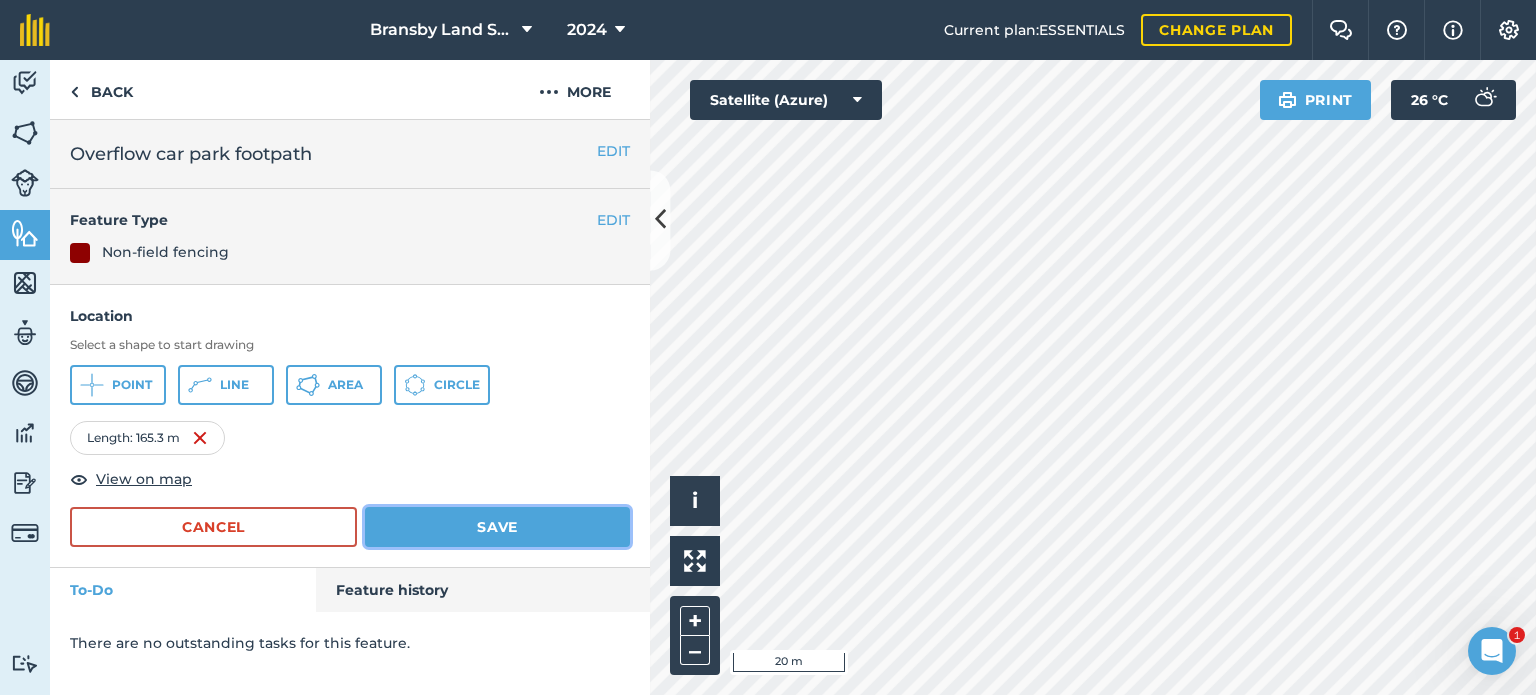 click on "Save" at bounding box center [497, 527] 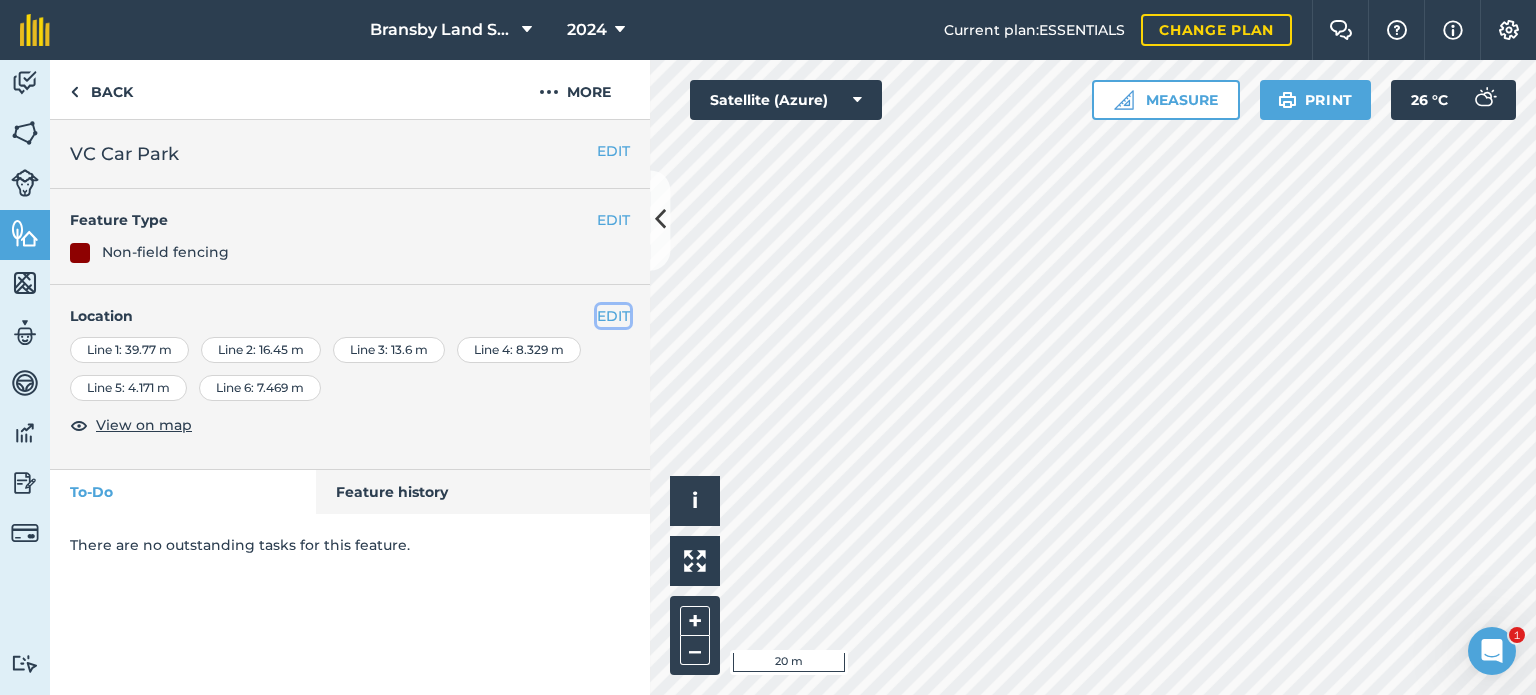 click on "EDIT" at bounding box center [613, 316] 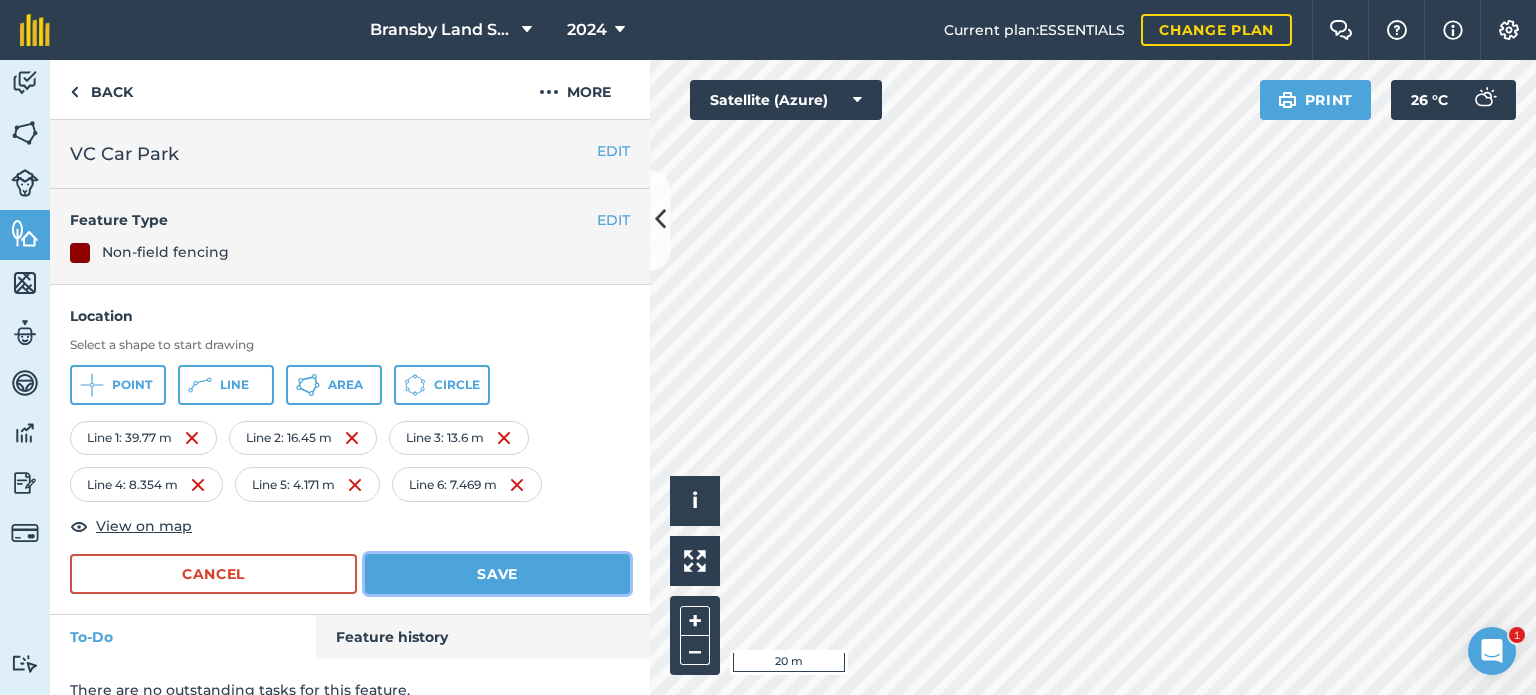 click on "Save" at bounding box center (497, 574) 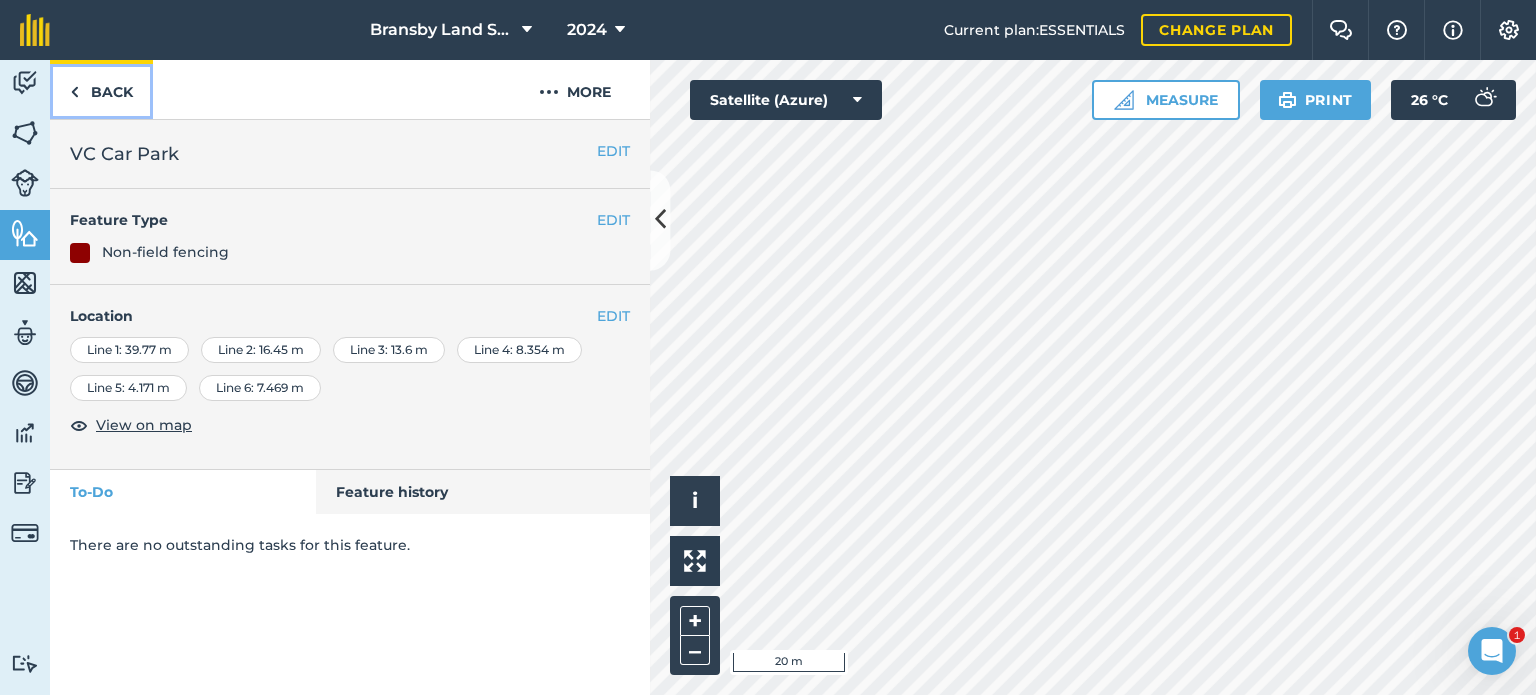 click at bounding box center (74, 92) 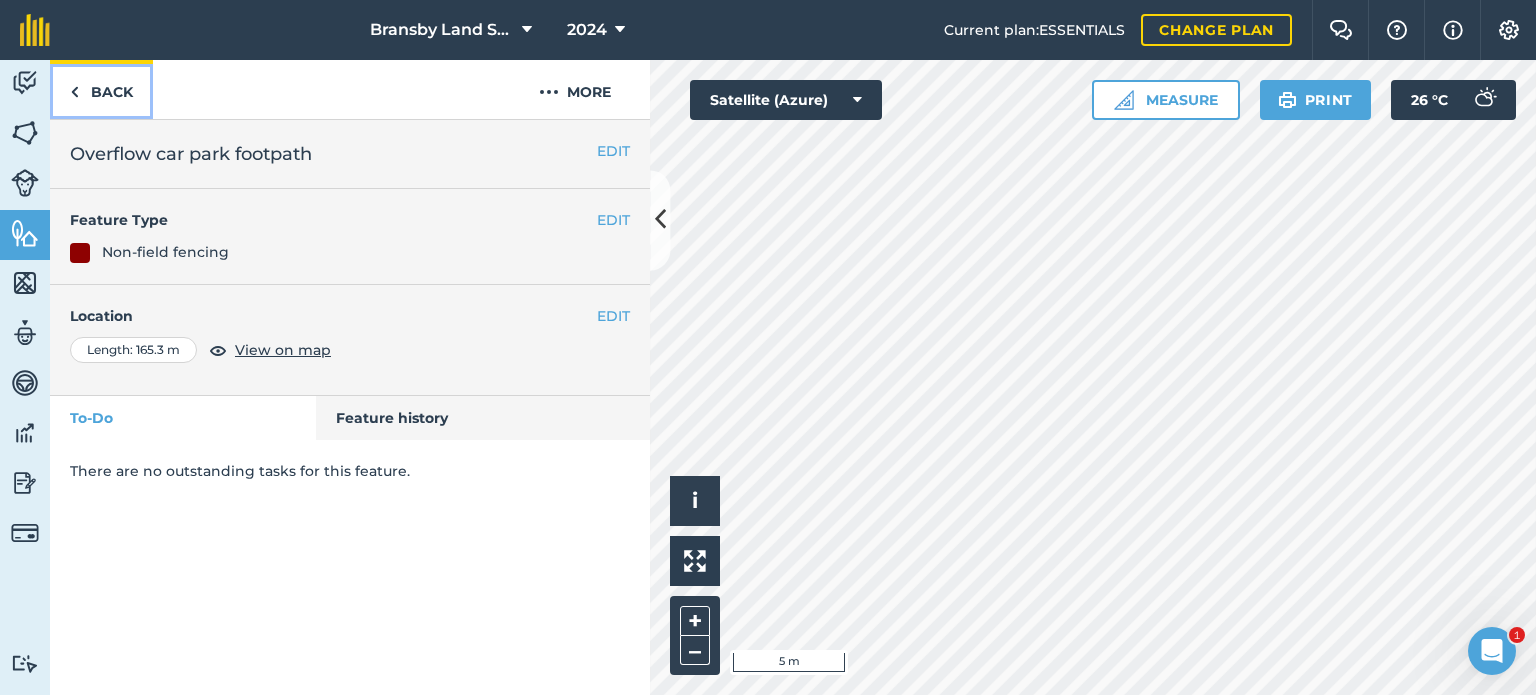 click on "Back" at bounding box center [101, 89] 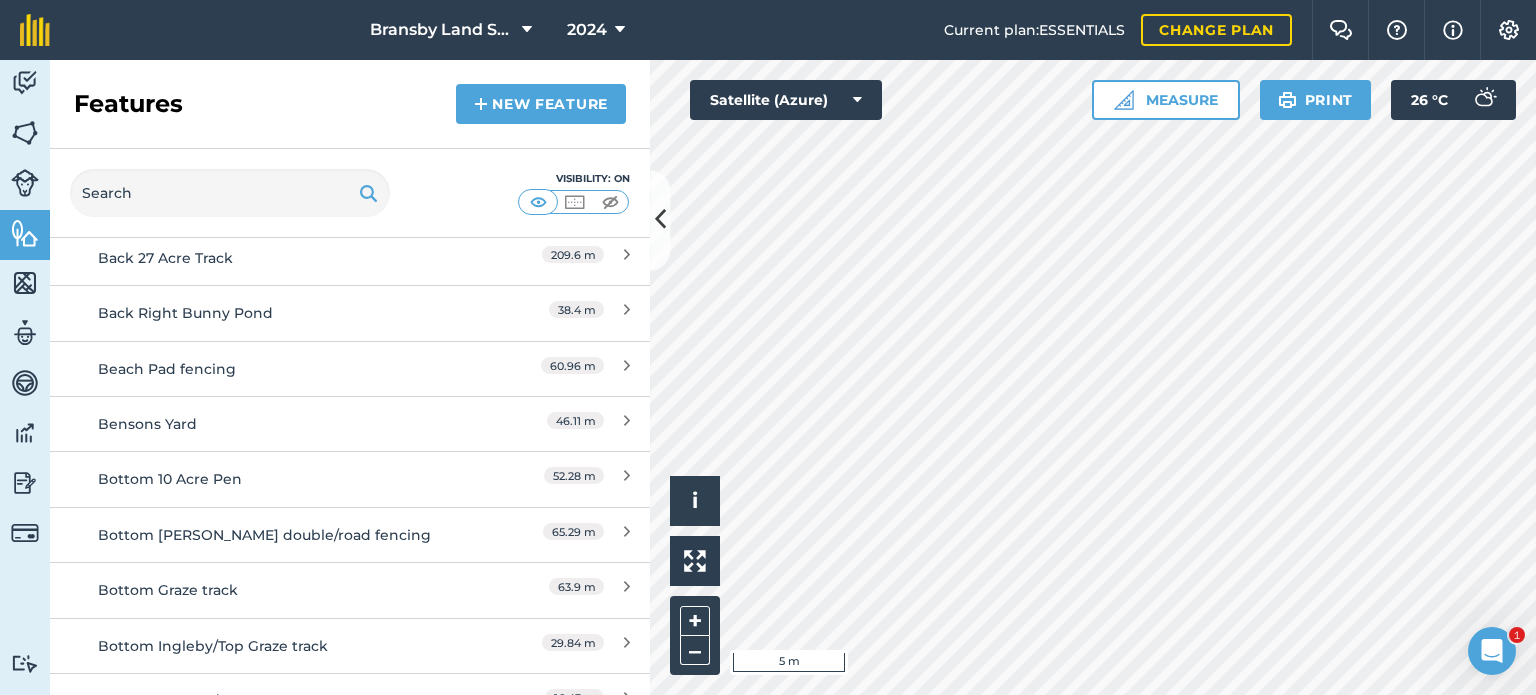 scroll, scrollTop: 800, scrollLeft: 0, axis: vertical 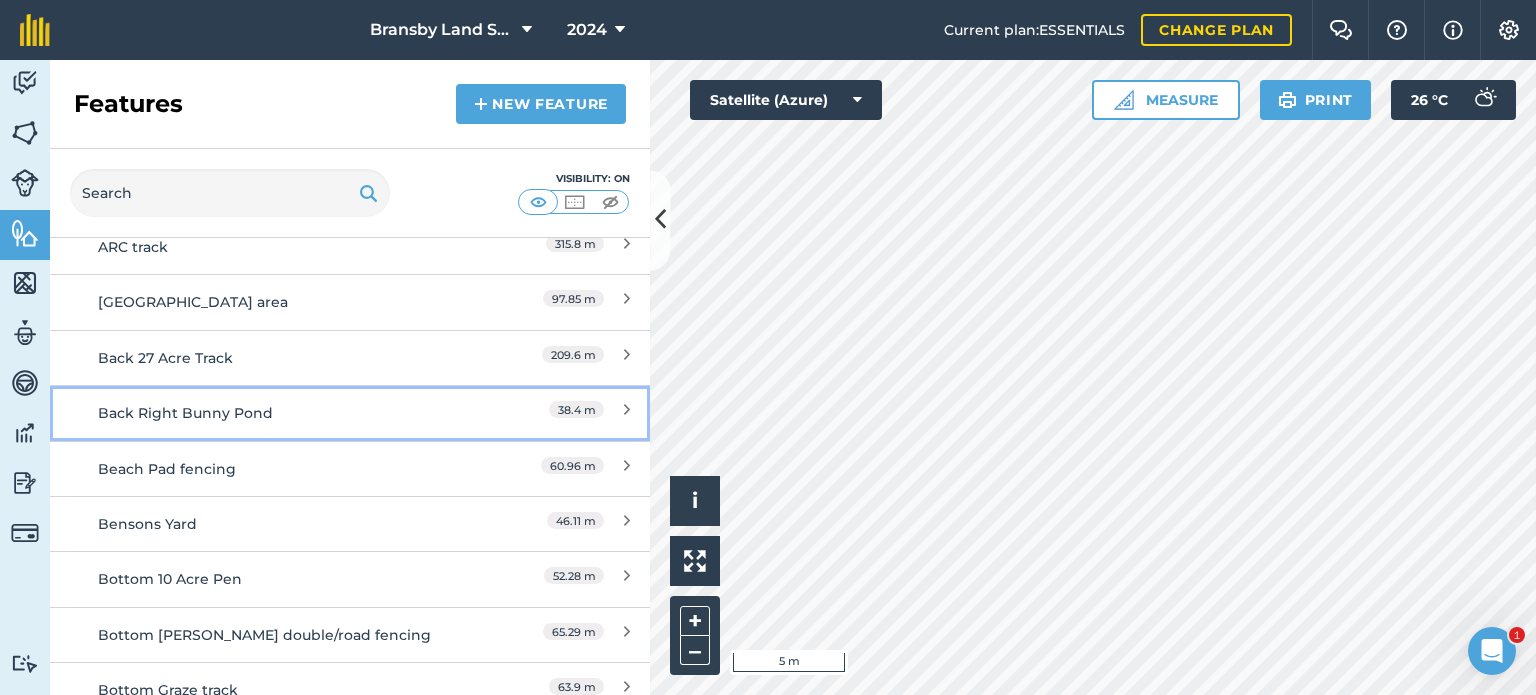 click on "Back Right Bunny Pond" at bounding box center (275, 413) 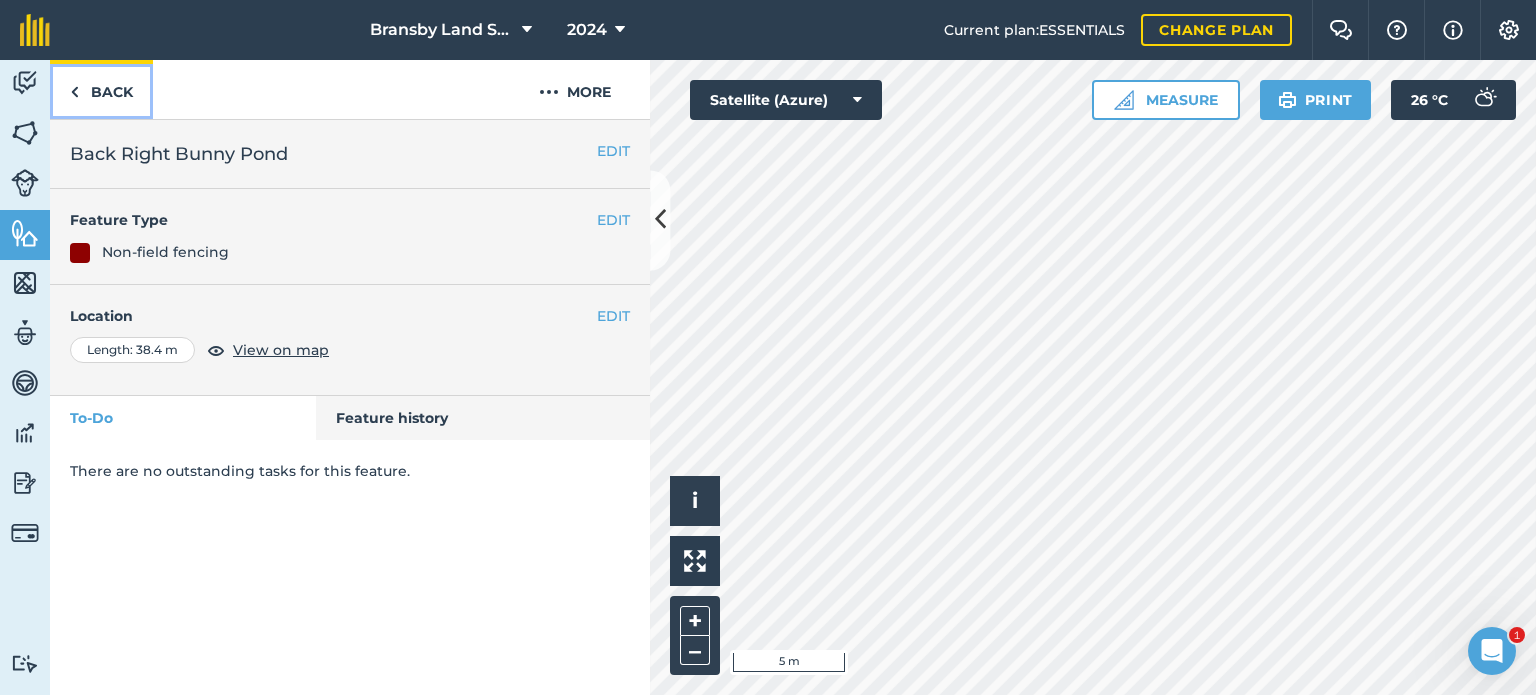 click on "Back" at bounding box center [101, 89] 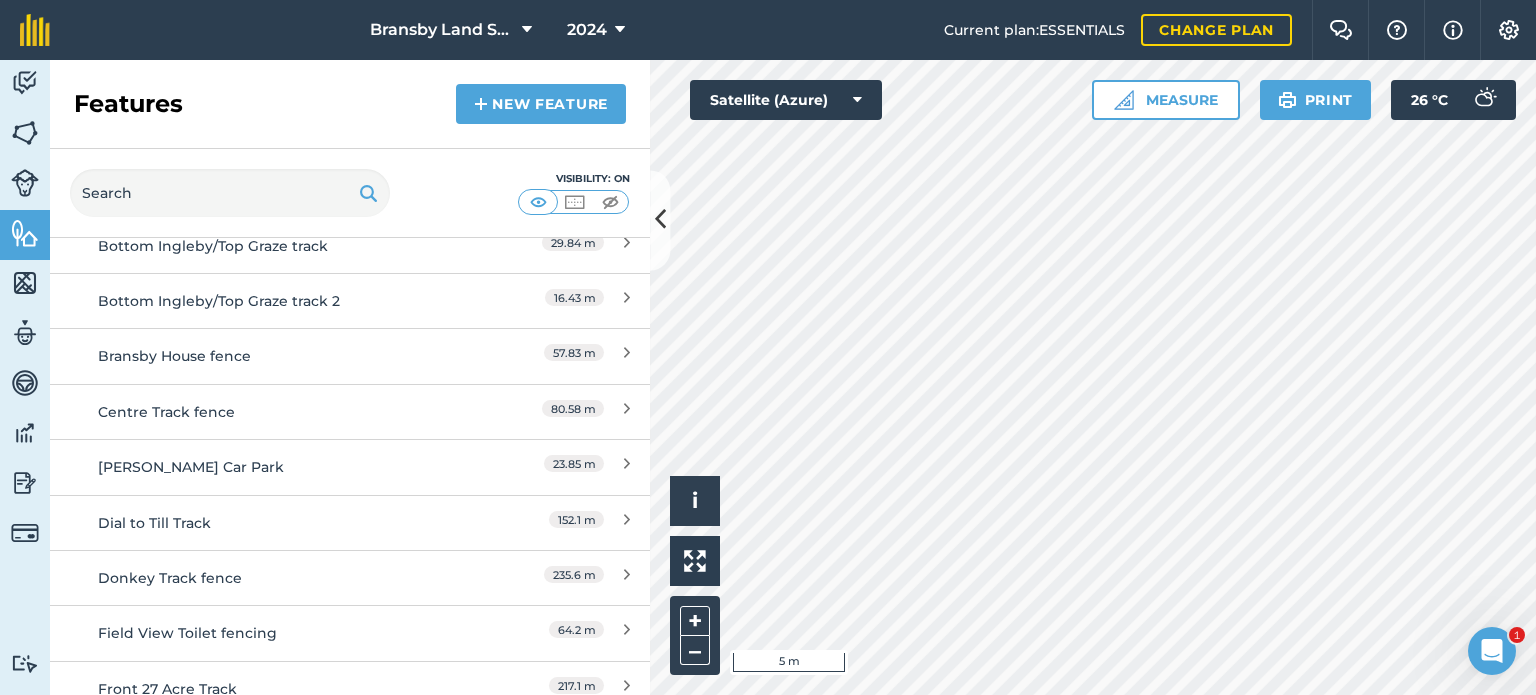 scroll, scrollTop: 700, scrollLeft: 0, axis: vertical 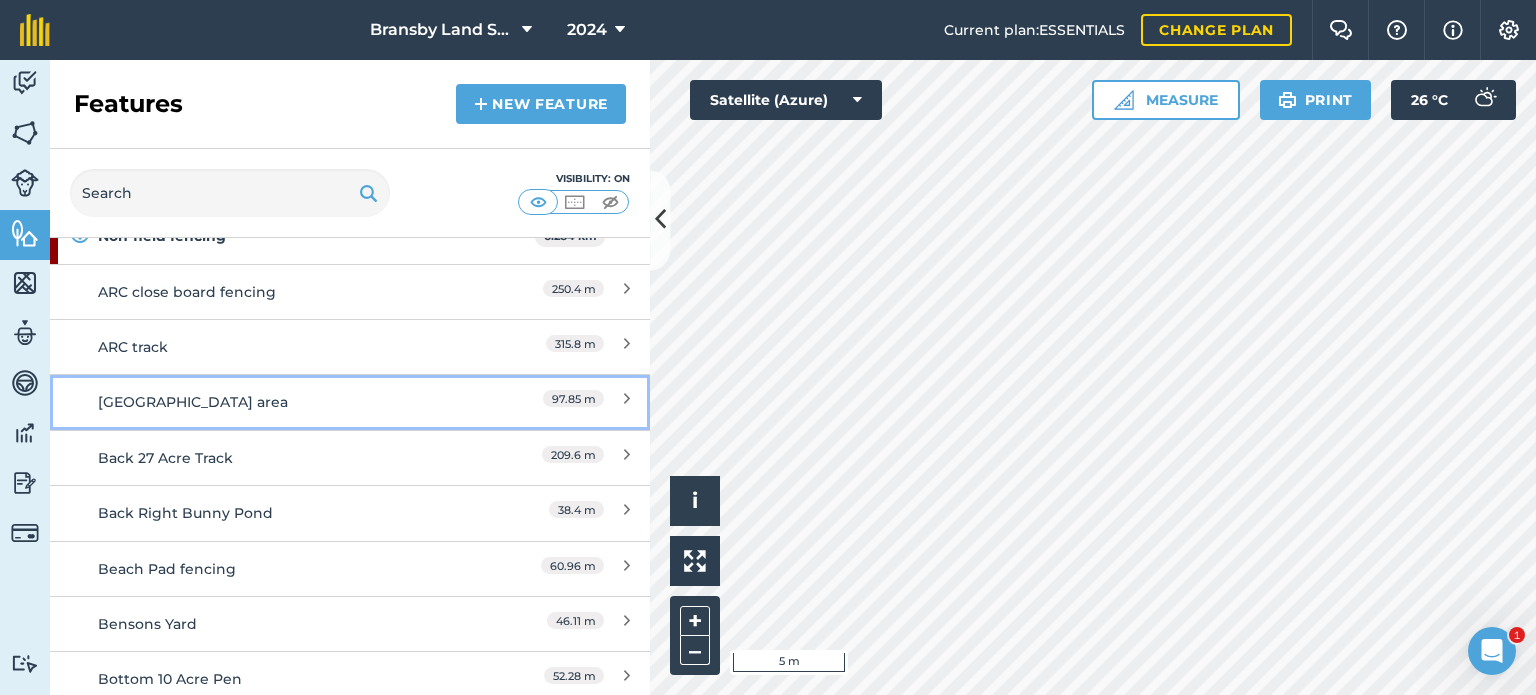click on "[GEOGRAPHIC_DATA] area" at bounding box center (275, 402) 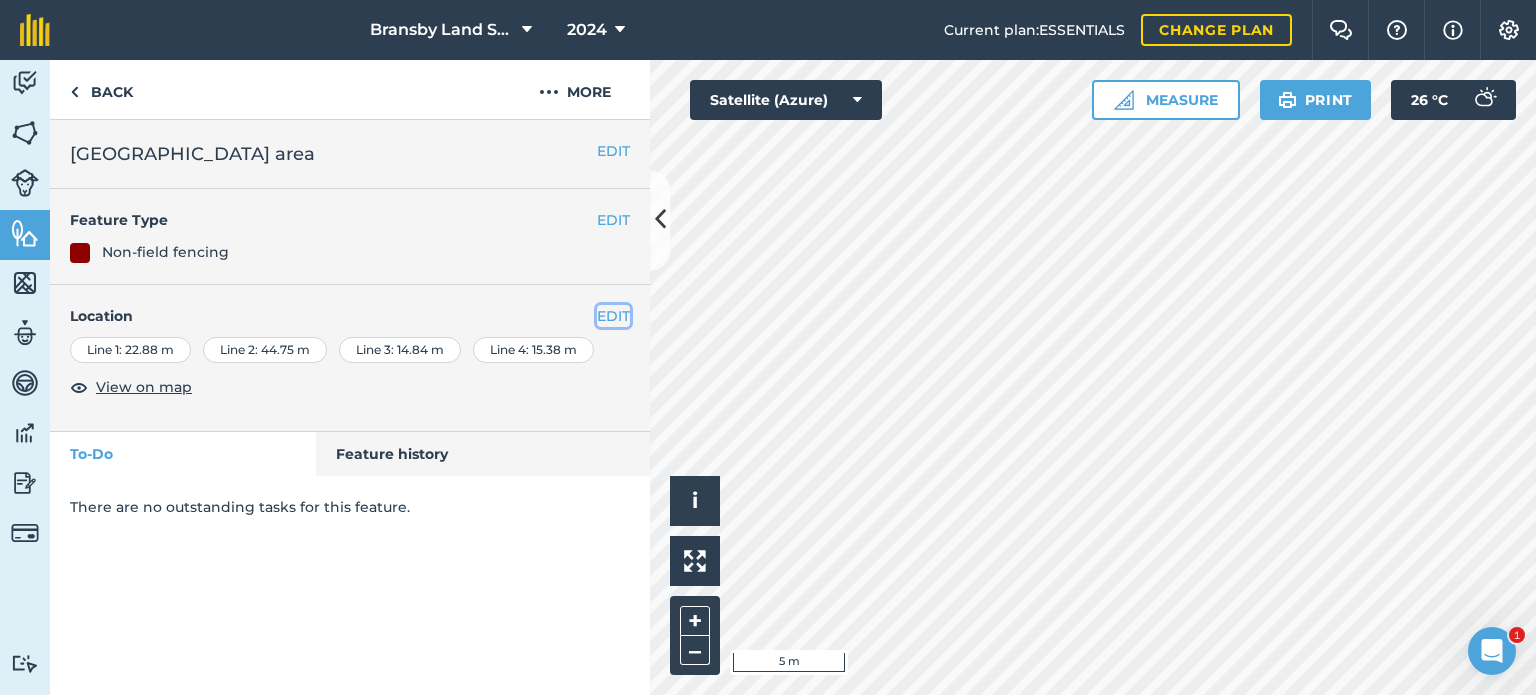 click on "EDIT" at bounding box center [613, 316] 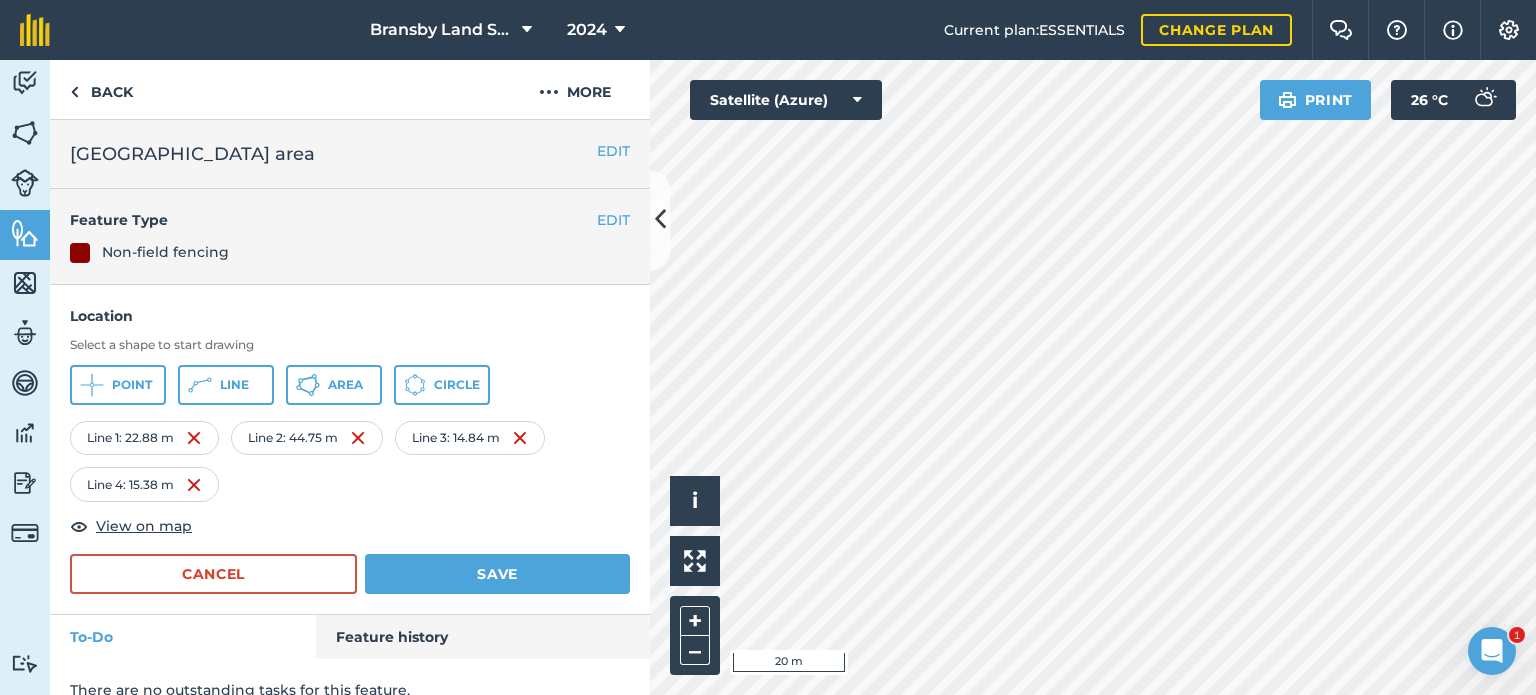 click on "Bransby Land Surveys 2024 Current plan :  ESSENTIALS   Change plan Farm Chat Help Info Settings Bransby Land Surveys  -  2024 Reproduced with the permission of  Microsoft Printed on  [DATE] Field usages No usage set Good Ground Medium Ground Perimeter Poor Ground Prone to Wet Feature types Beccles 1 Difficult to Access Ditch/Drain/Waterway Fladbury 2 Flies & Insects Grass Struggle to Recover when Eaten Down Heavier Soil Horses dislike the field Horses Do Not Like Horses like the field Non-field fencing Problem Trees Public Footpaths Ruskington Trees Water Waterlogged Area Windy Activity Fields Livestock Features Maps Team Vehicles Data Reporting Billing Tutorials Tutorials   Back   More EDIT ARC Yard area EDIT Feature Type Non-field fencing Location Select a shape to start drawing Point Line Area Circle Line 1 :   22.88   m Line 2 :   44.75   m Line 3 :   14.84   m Line 4 :   15.38   m   View on map Cancel Save To-Do Feature history There are no outstanding tasks for this feature. i 20 m +" at bounding box center (768, 347) 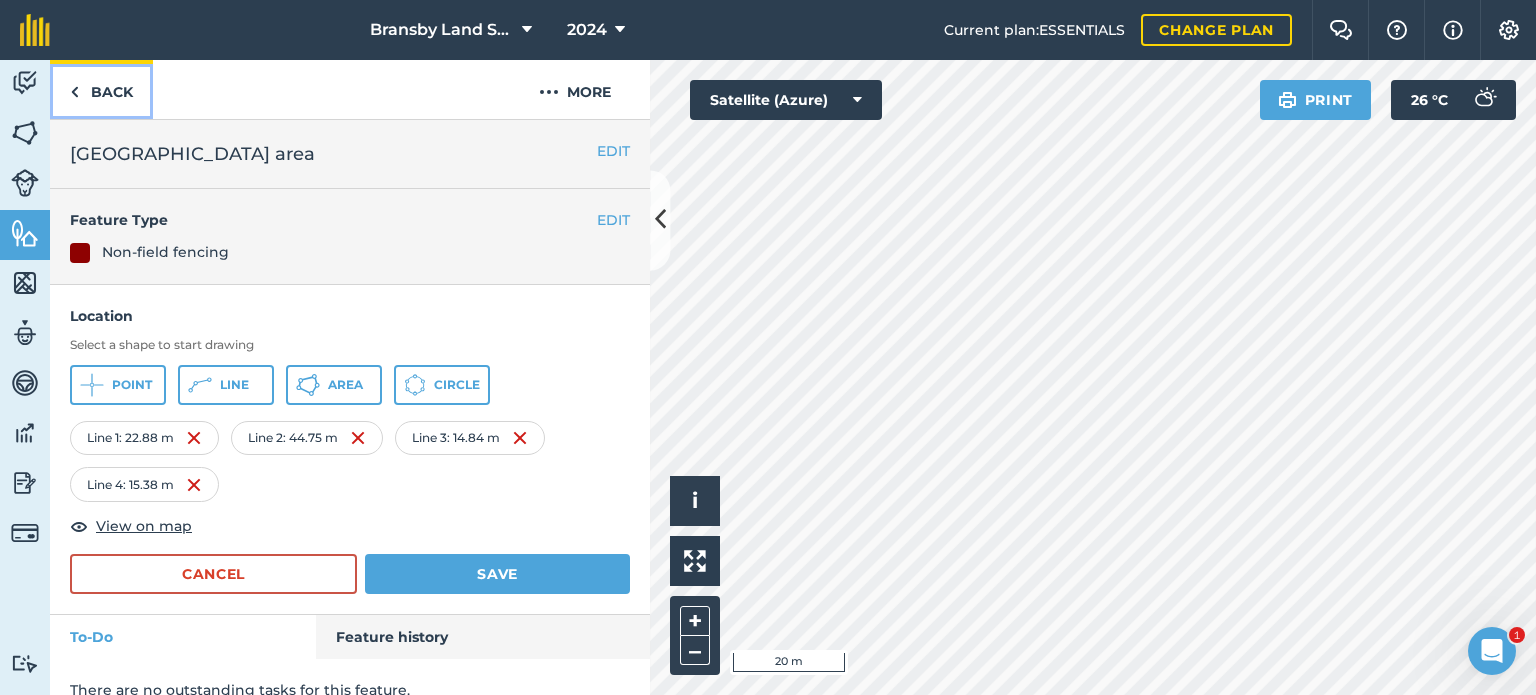click on "Back" at bounding box center [101, 89] 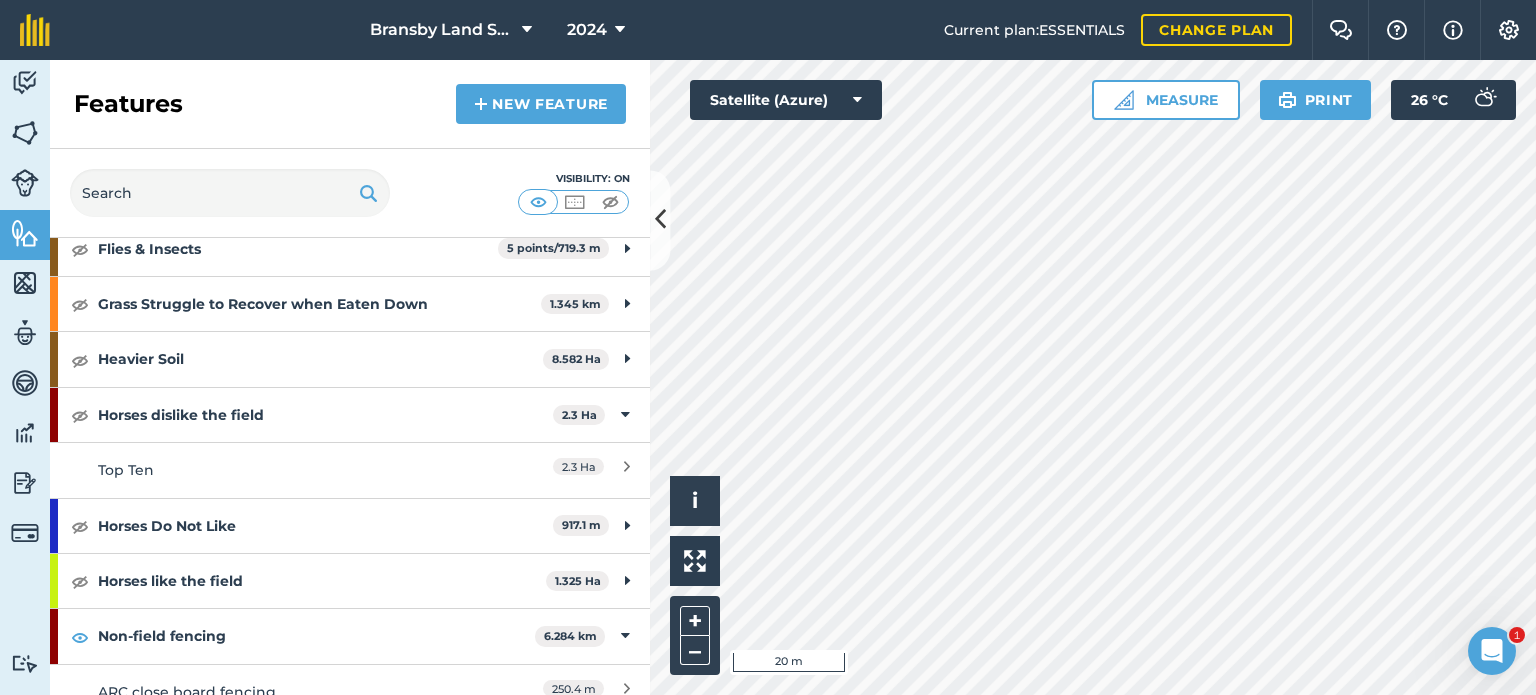 scroll, scrollTop: 400, scrollLeft: 0, axis: vertical 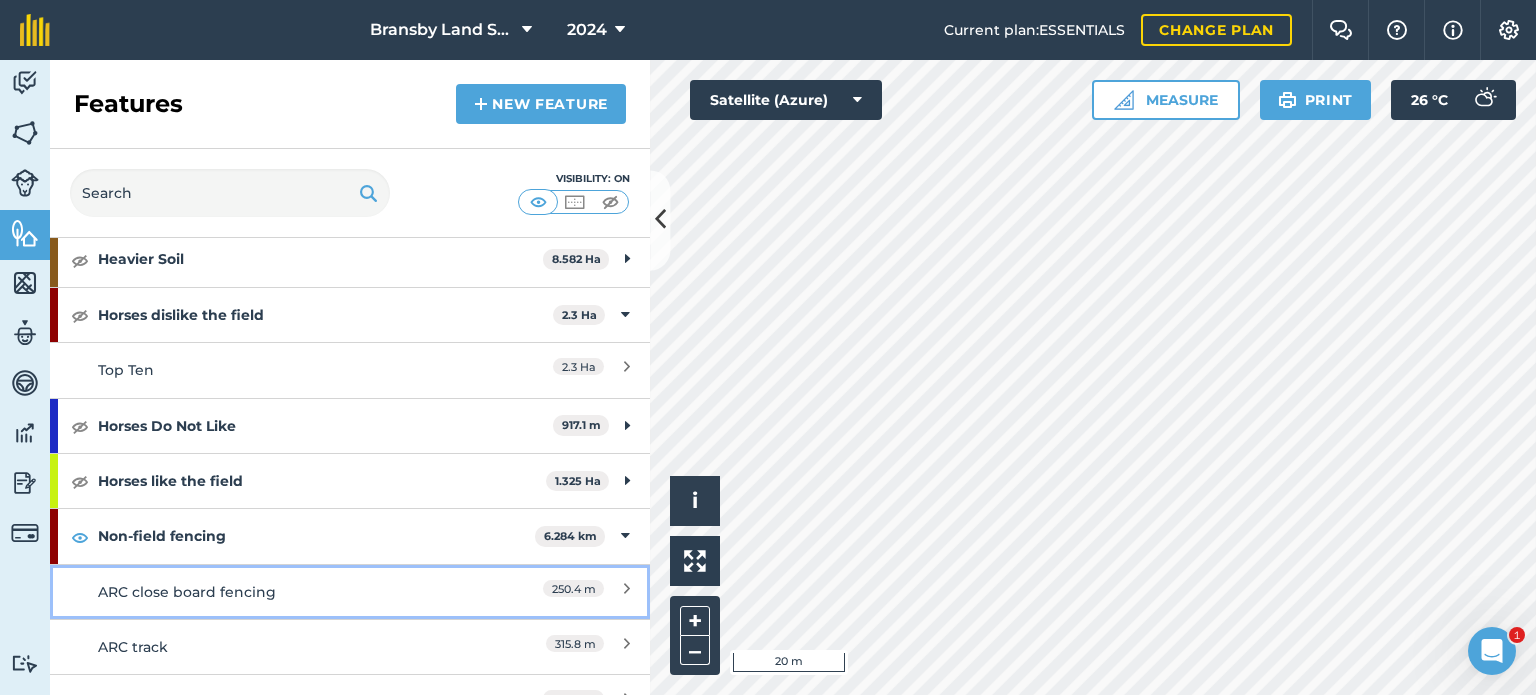 click on "ARC close board fencing" at bounding box center [275, 592] 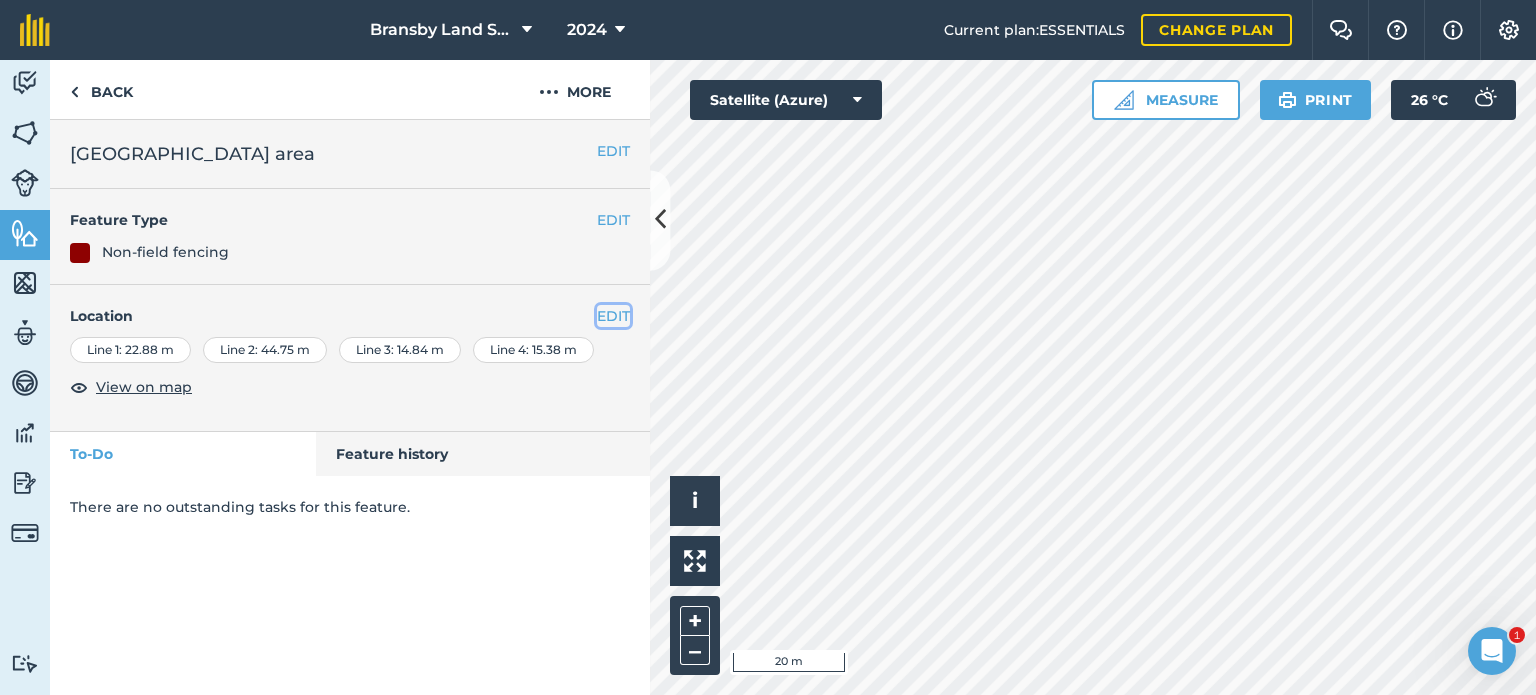 click on "EDIT" at bounding box center (613, 316) 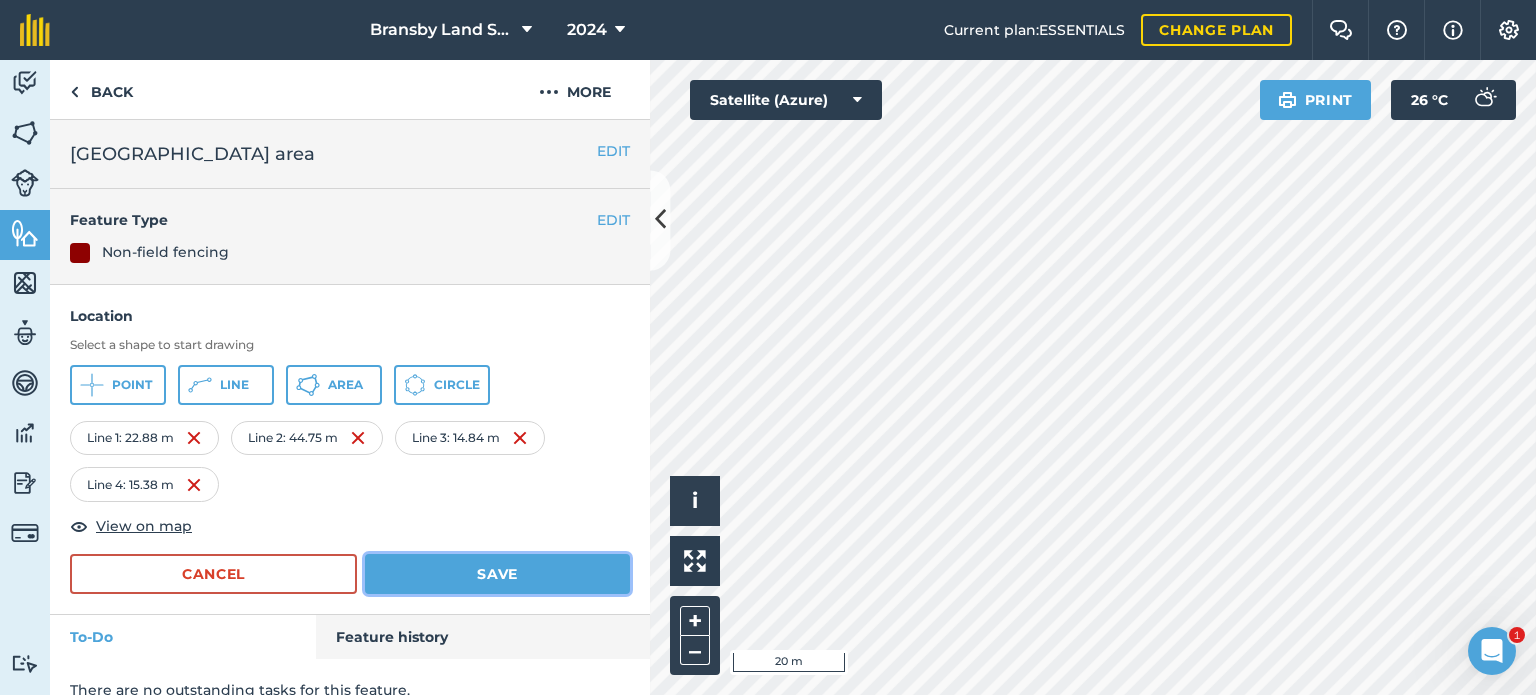 click on "Save" at bounding box center (497, 574) 